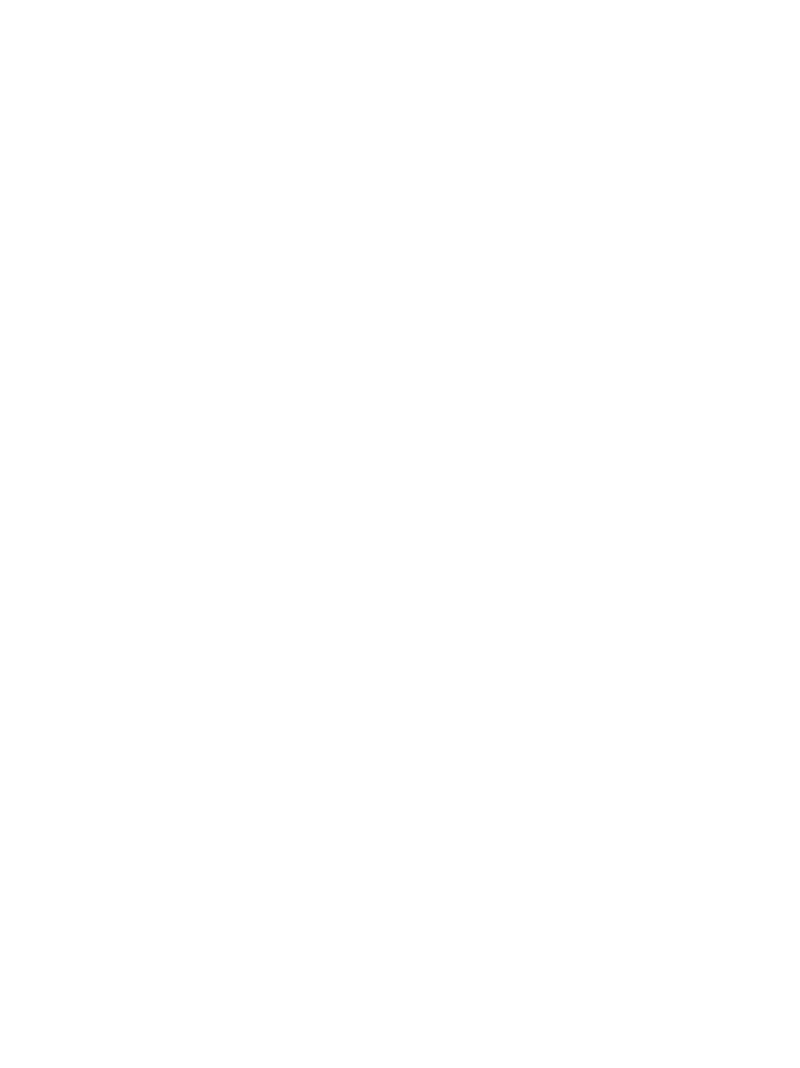 scroll, scrollTop: 1139, scrollLeft: 0, axis: vertical 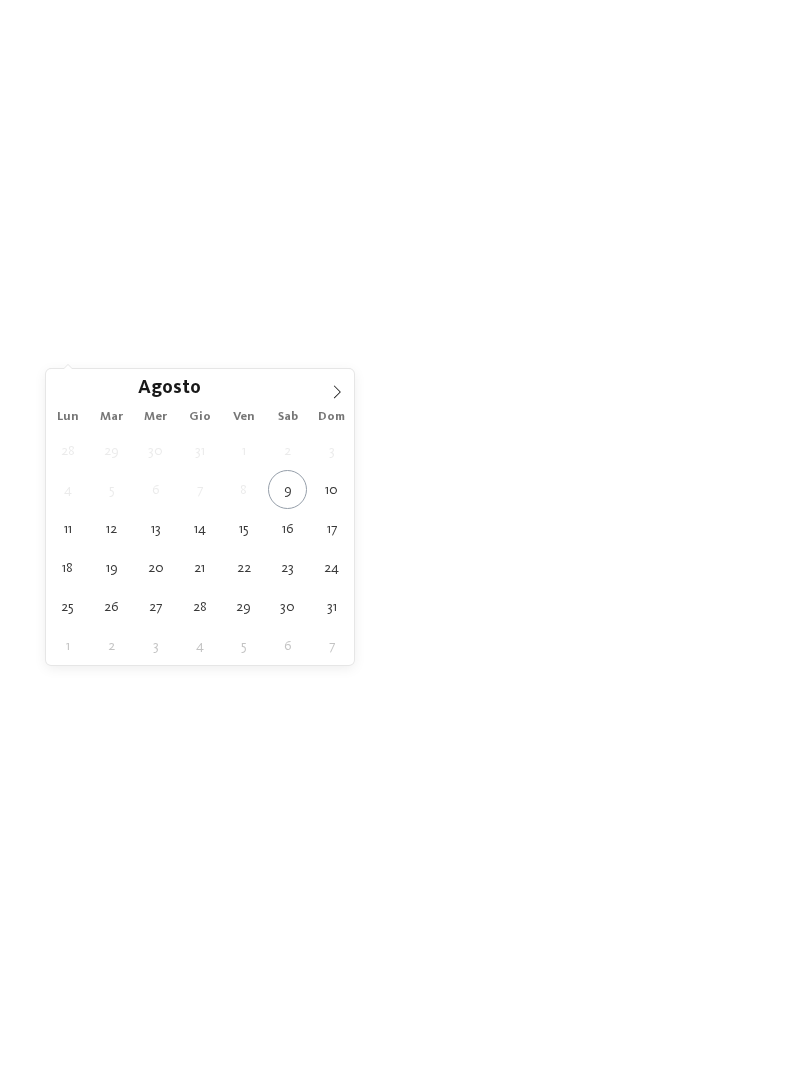 type on "18.08.2025" 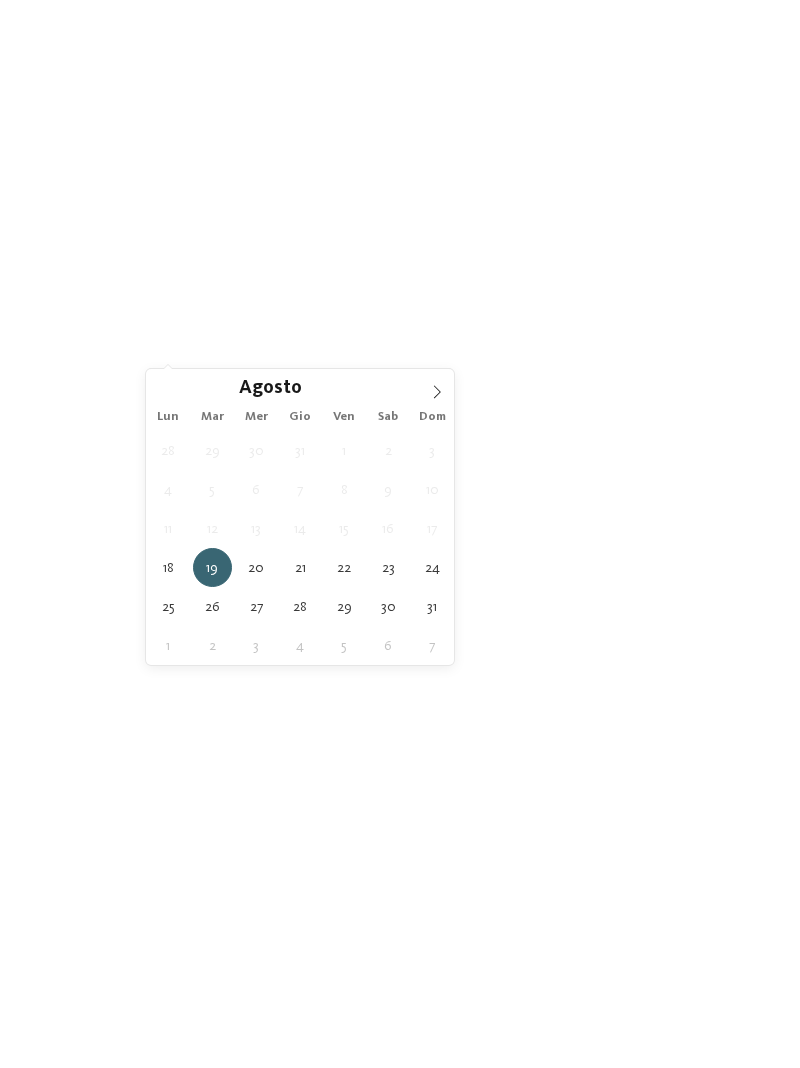 type on "24.08.2025" 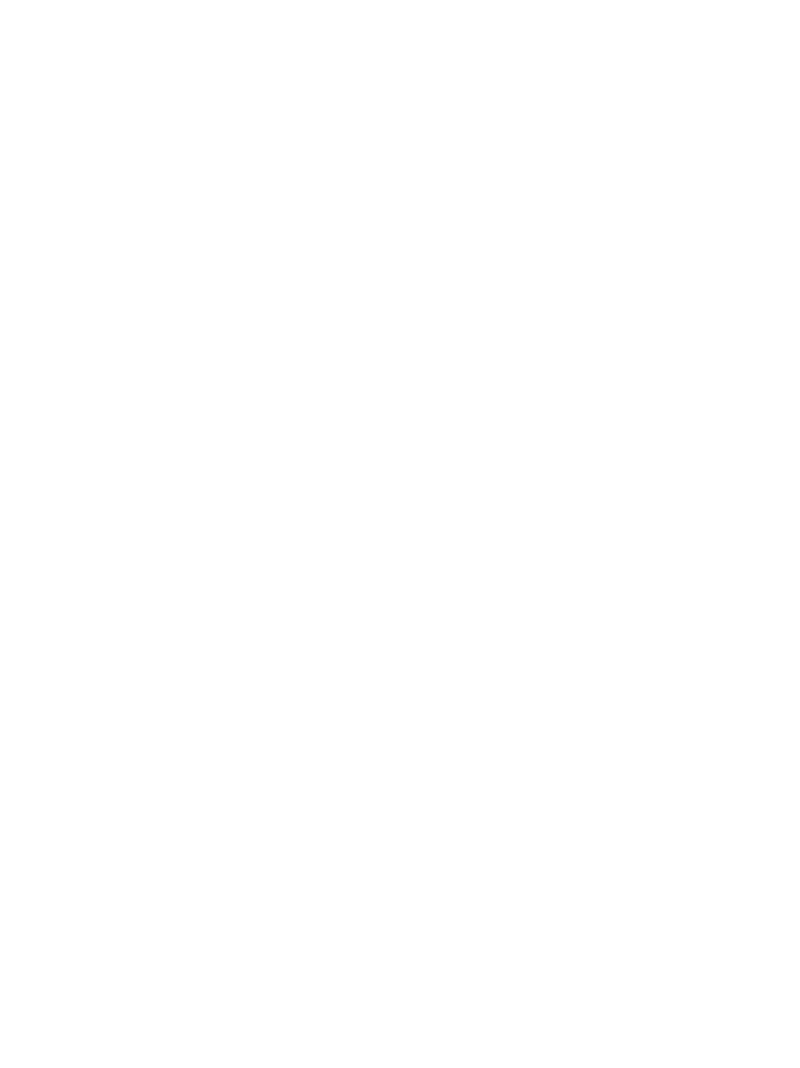 click on "Regione" at bounding box center [294, 351] 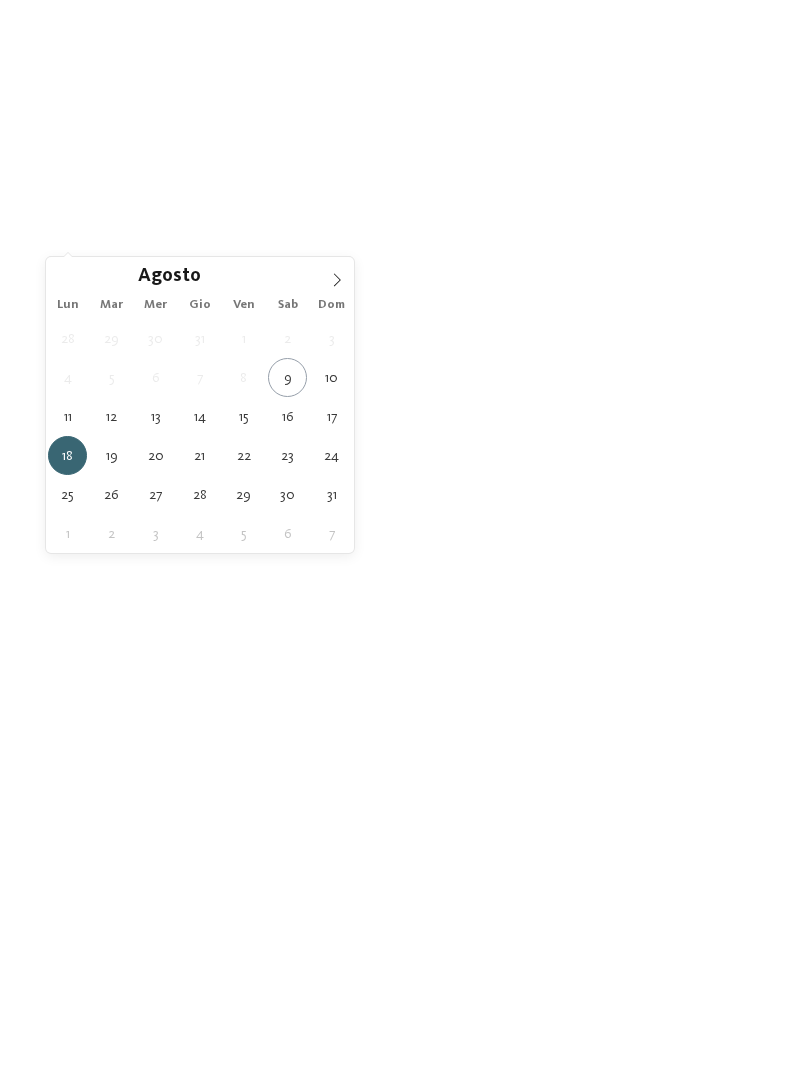 type on "17.08.2025" 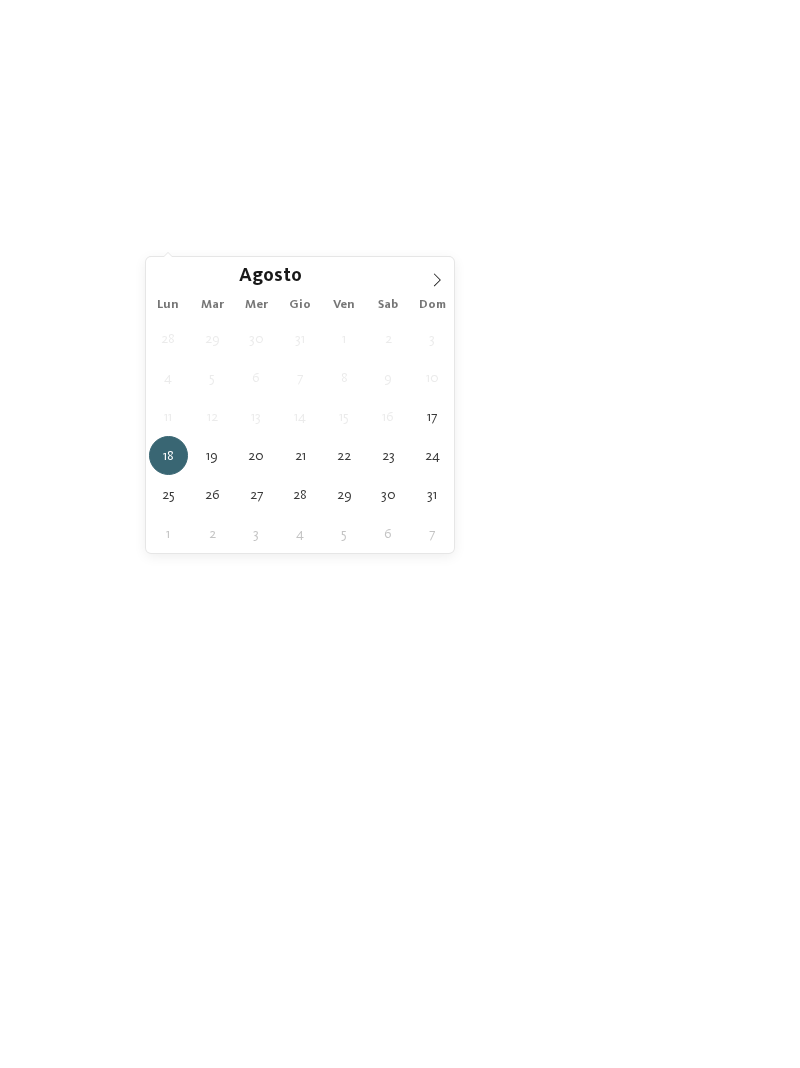 click on "18.08.2025" at bounding box center (193, 239) 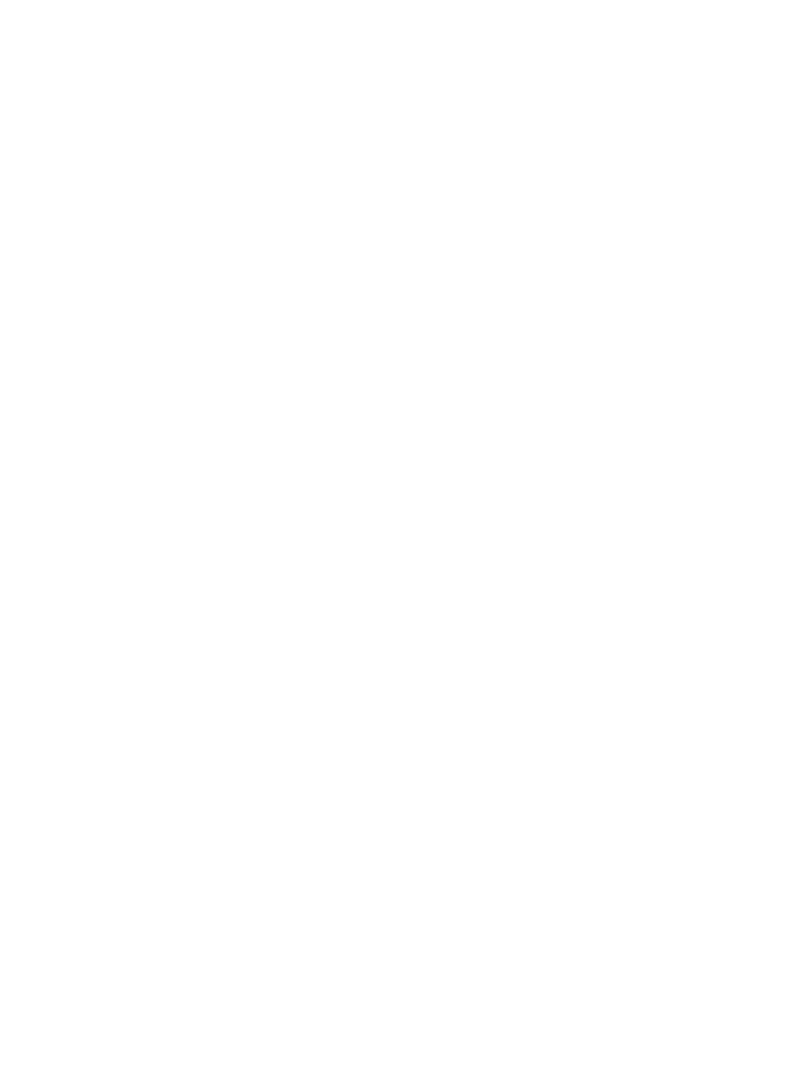 click on "Regione" at bounding box center [294, 239] 